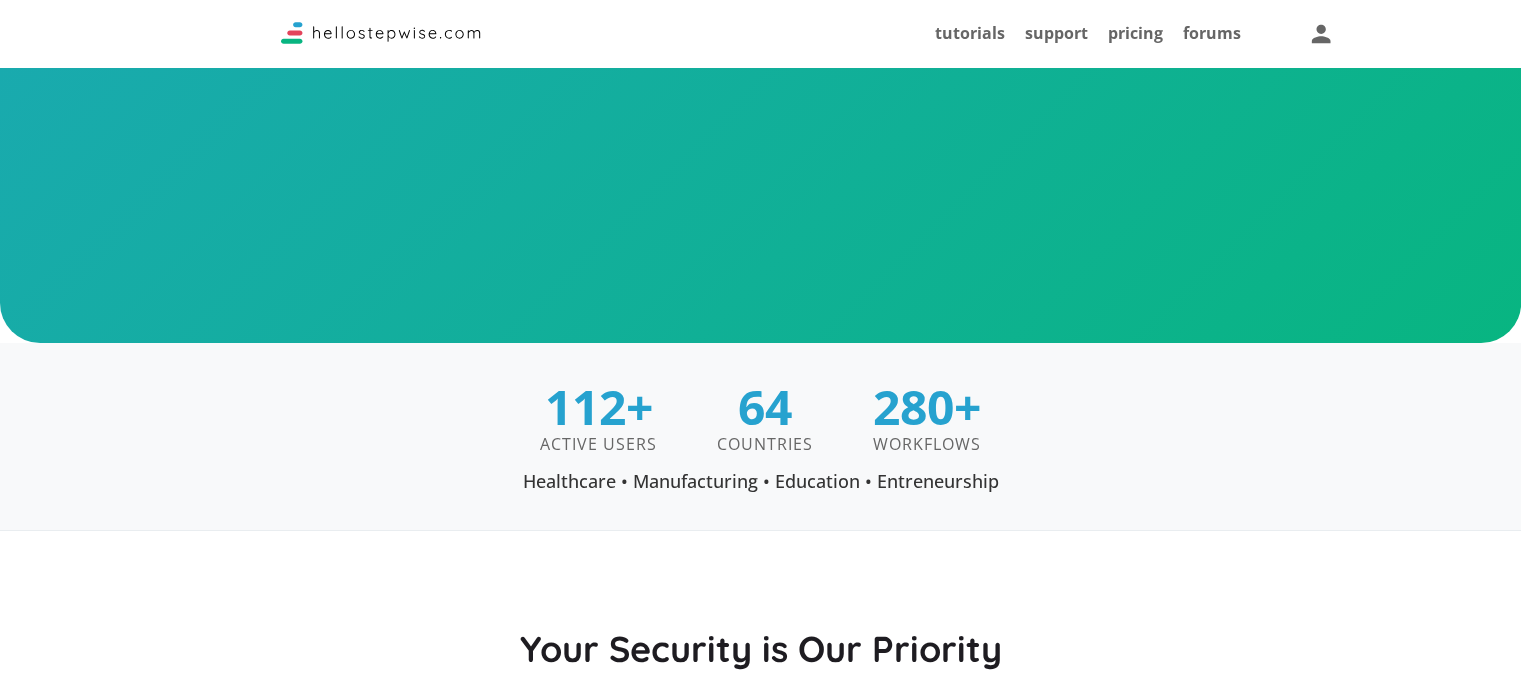 scroll, scrollTop: 1242, scrollLeft: 0, axis: vertical 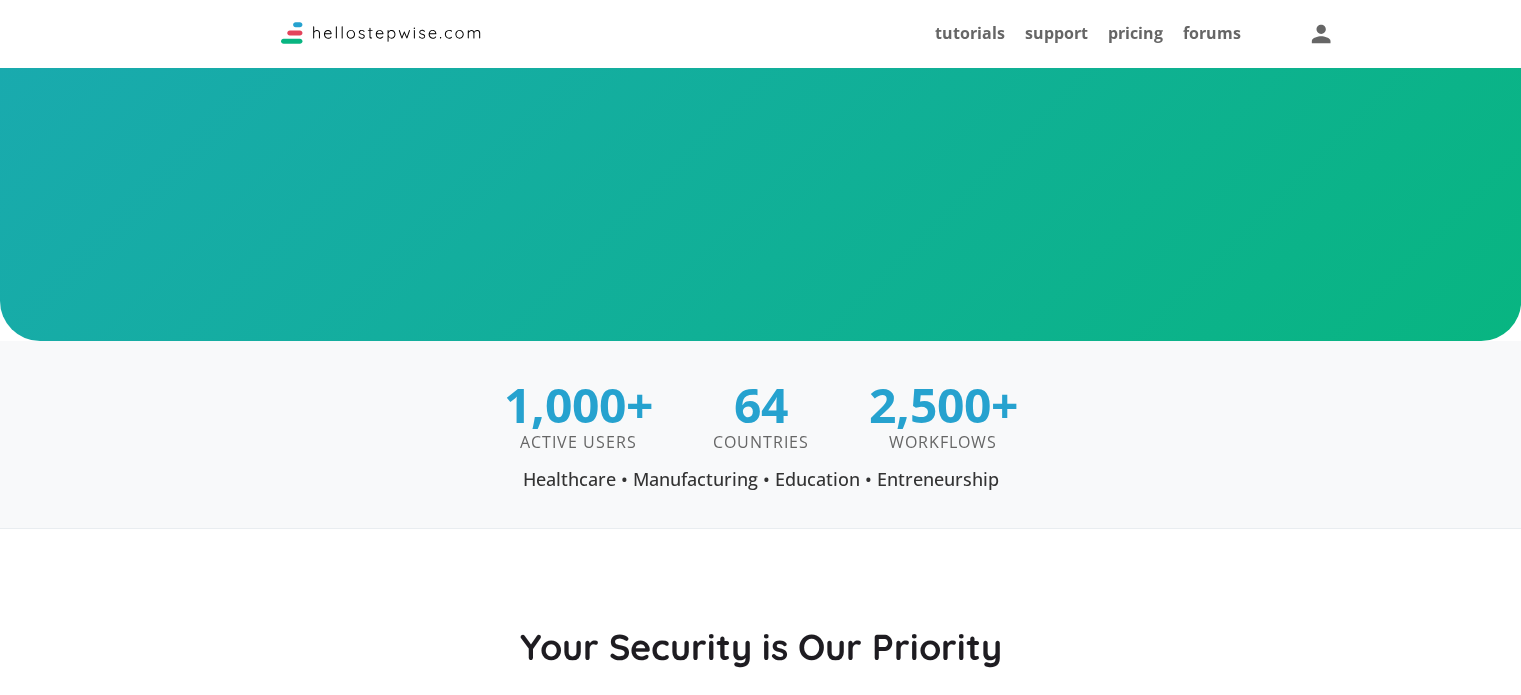 click at bounding box center (760, 45) 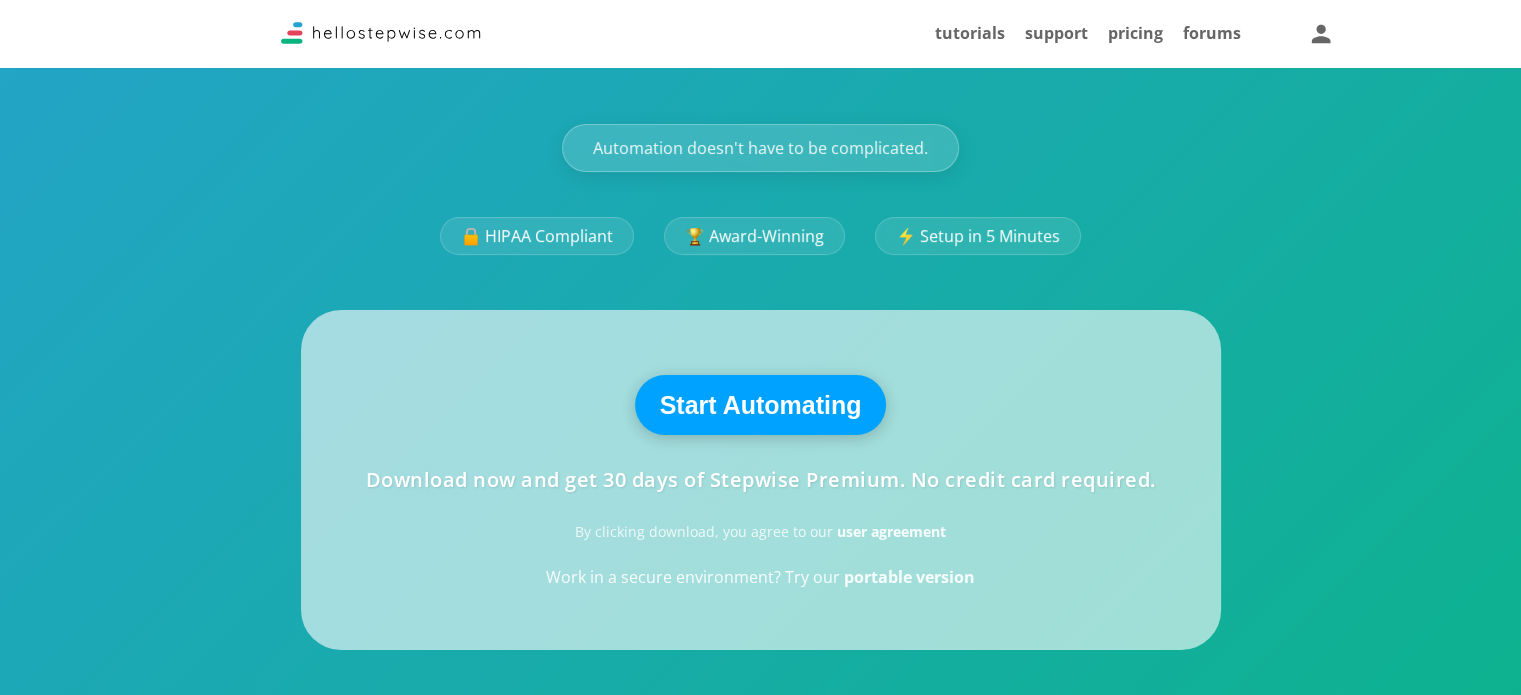 scroll, scrollTop: 308, scrollLeft: 0, axis: vertical 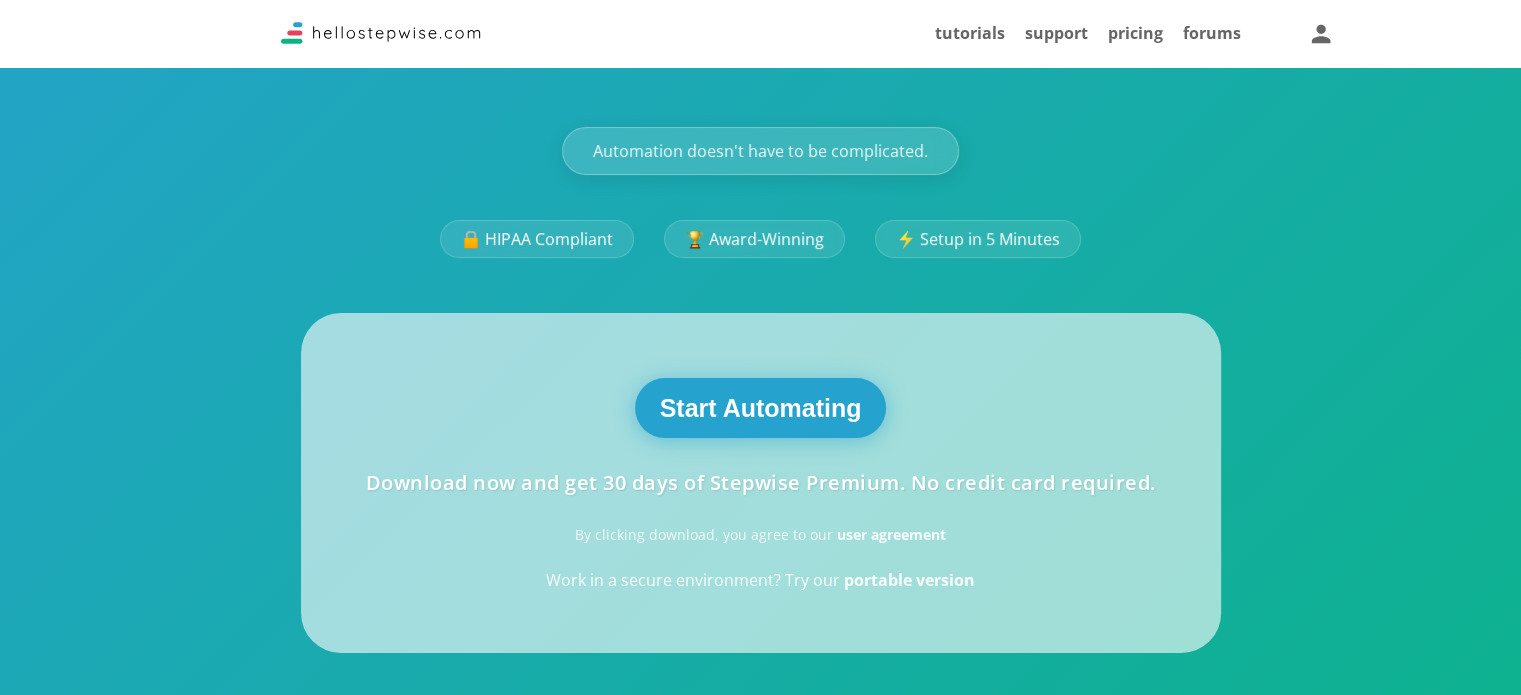 click on "Start Automating" at bounding box center (761, 408) 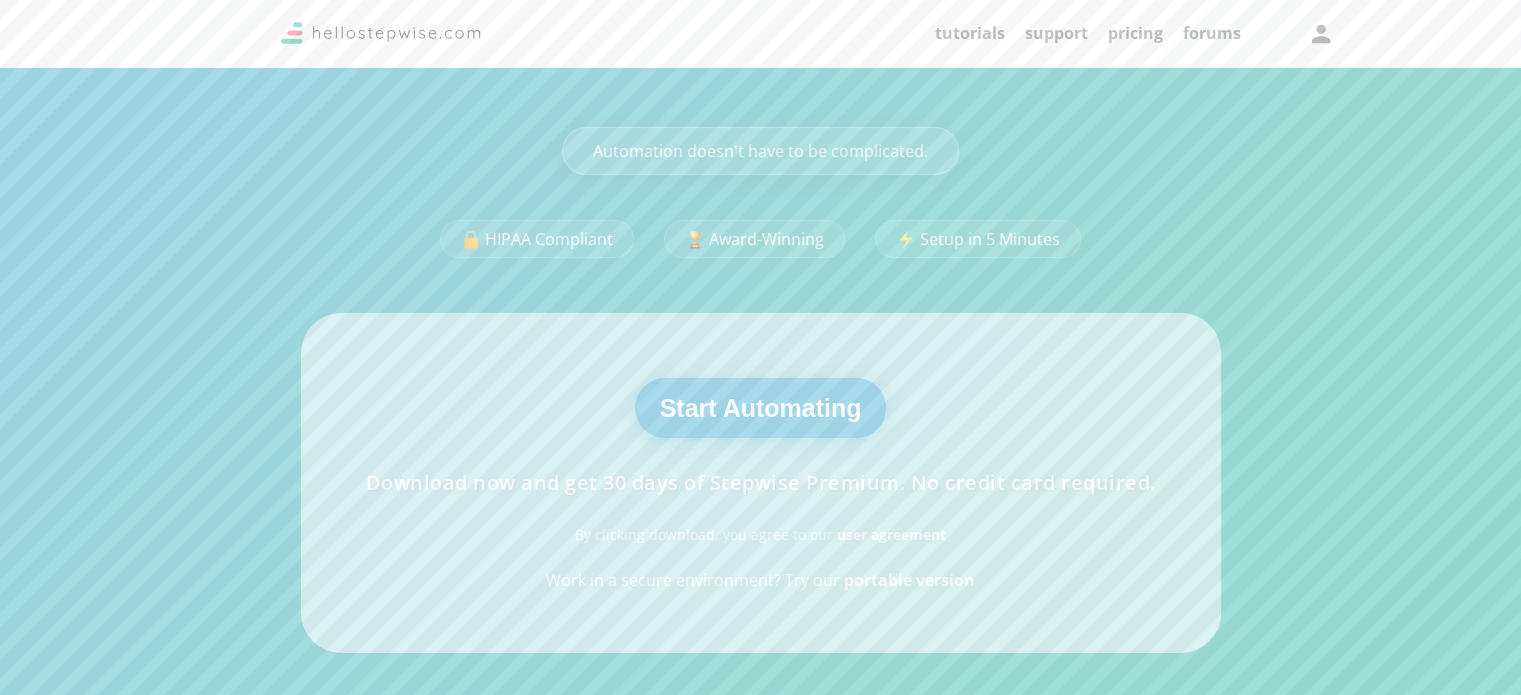 click on "Start Automating" at bounding box center (761, 408) 